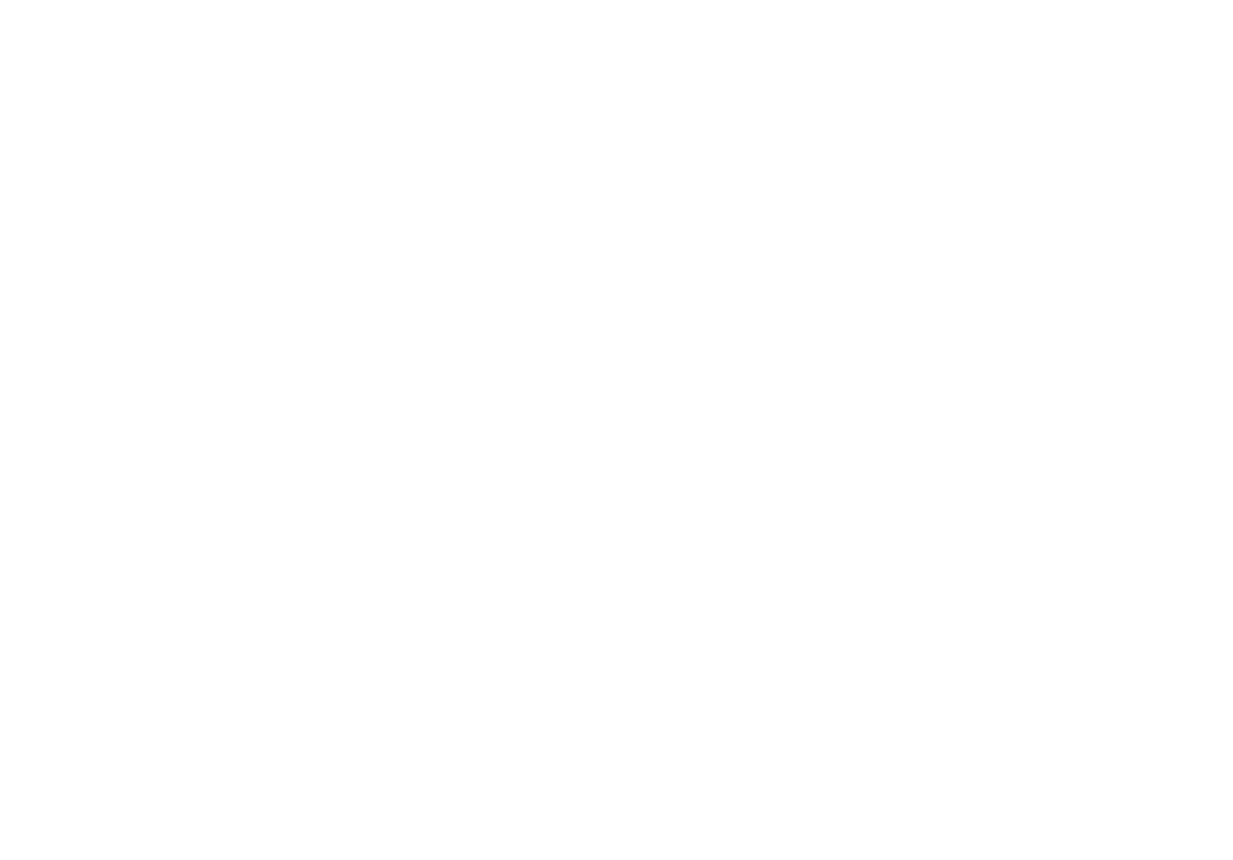 scroll, scrollTop: 0, scrollLeft: 0, axis: both 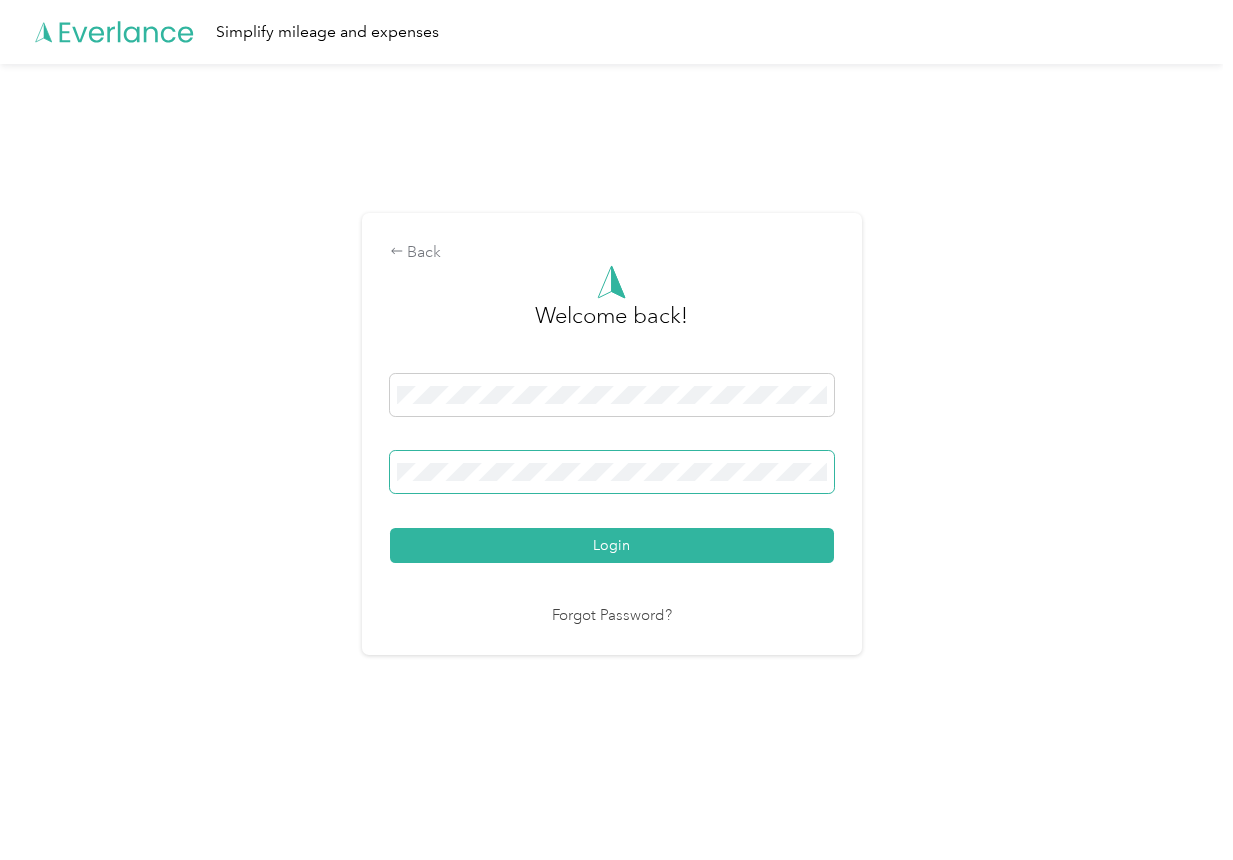 click on "Login" at bounding box center (612, 545) 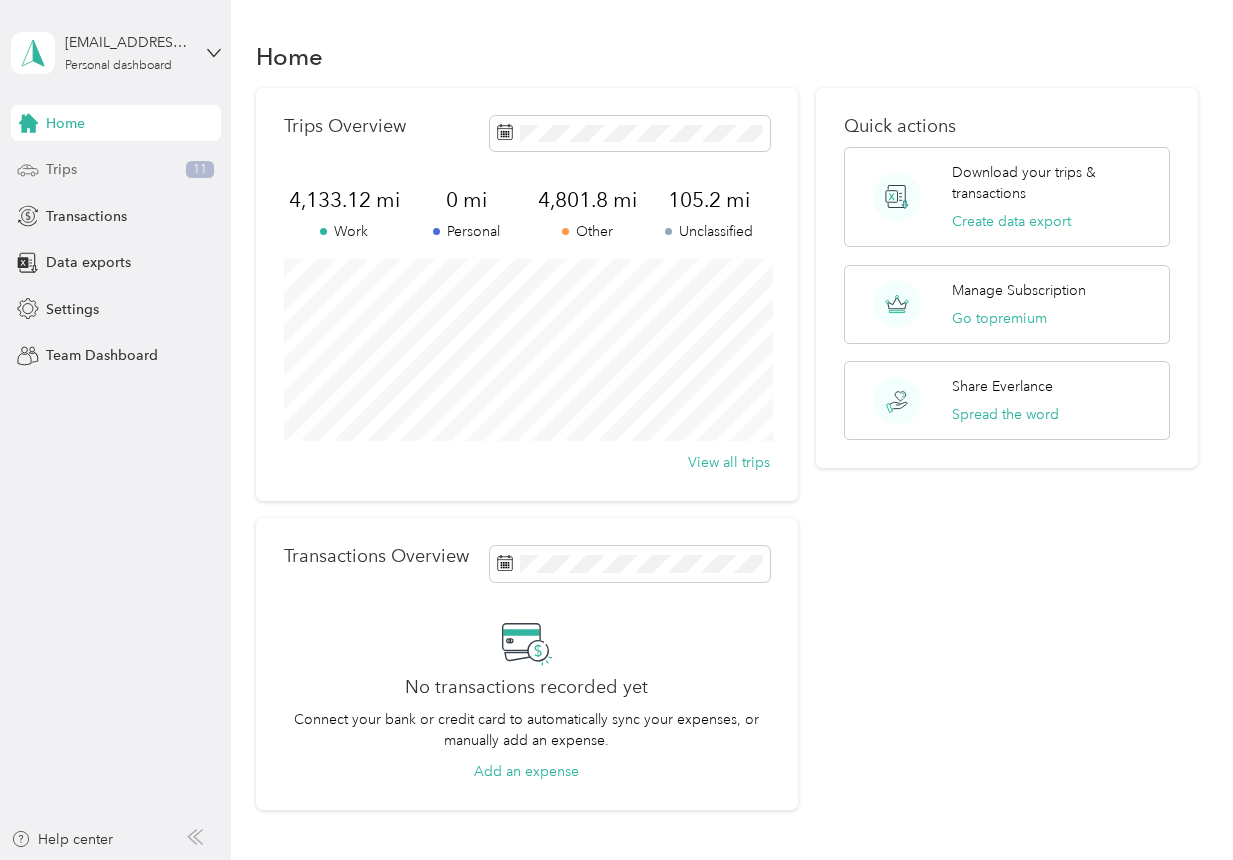 click on "Trips 11" at bounding box center (116, 170) 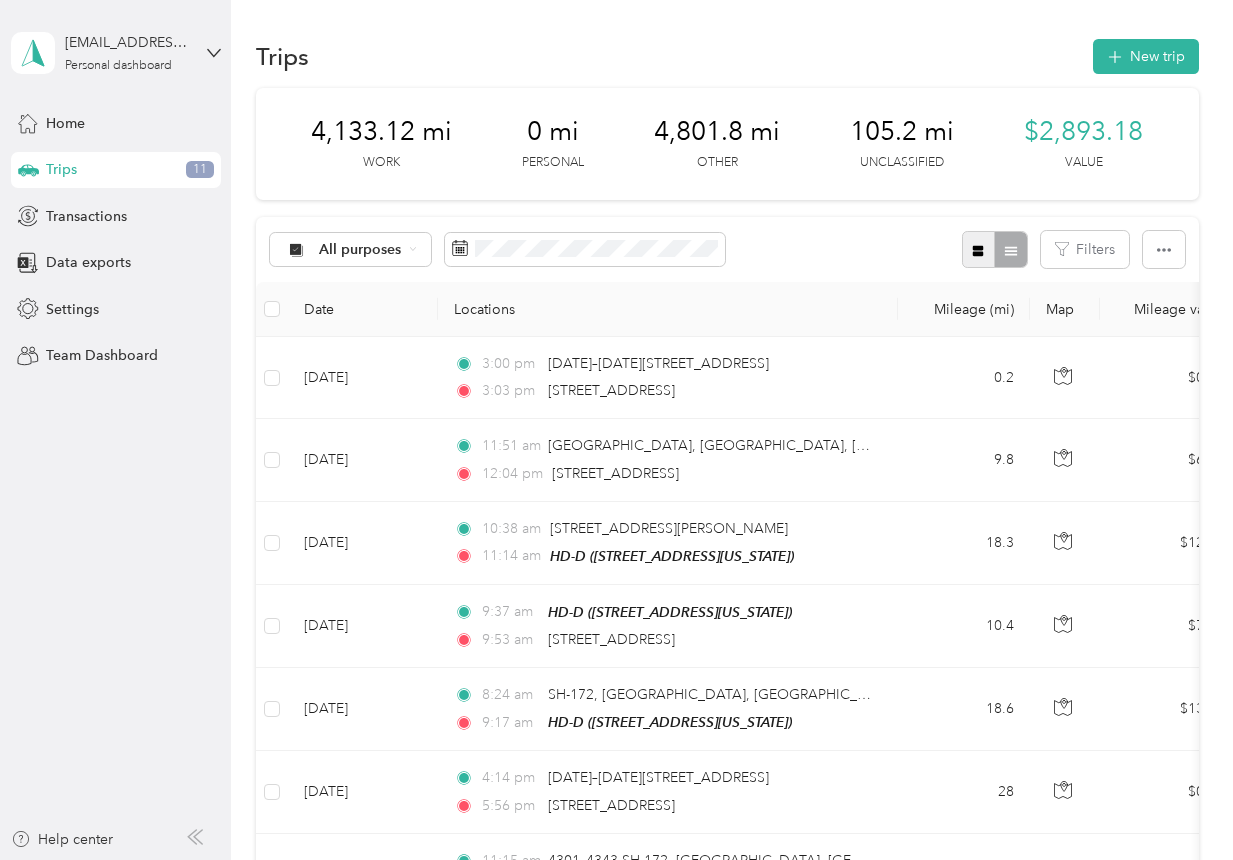 click at bounding box center [979, 249] 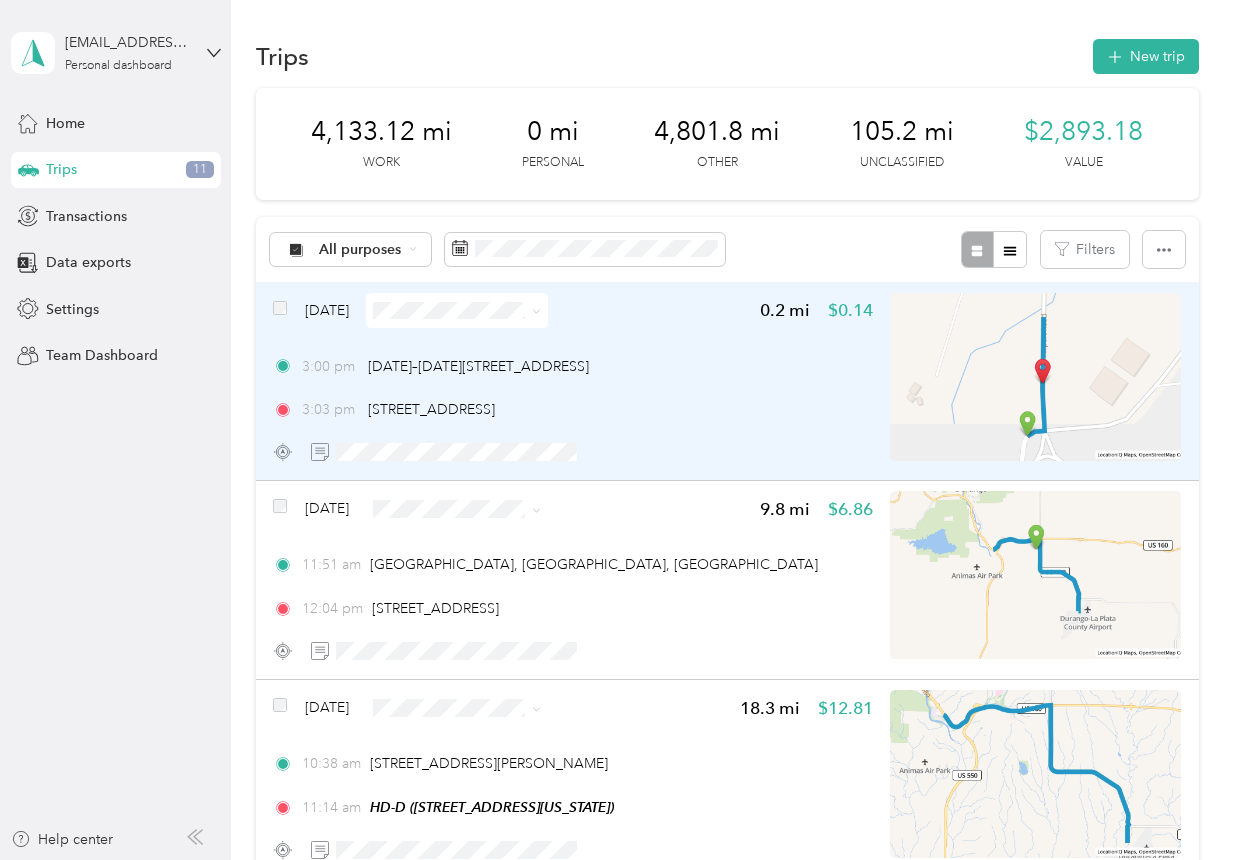 click at bounding box center [1035, 377] 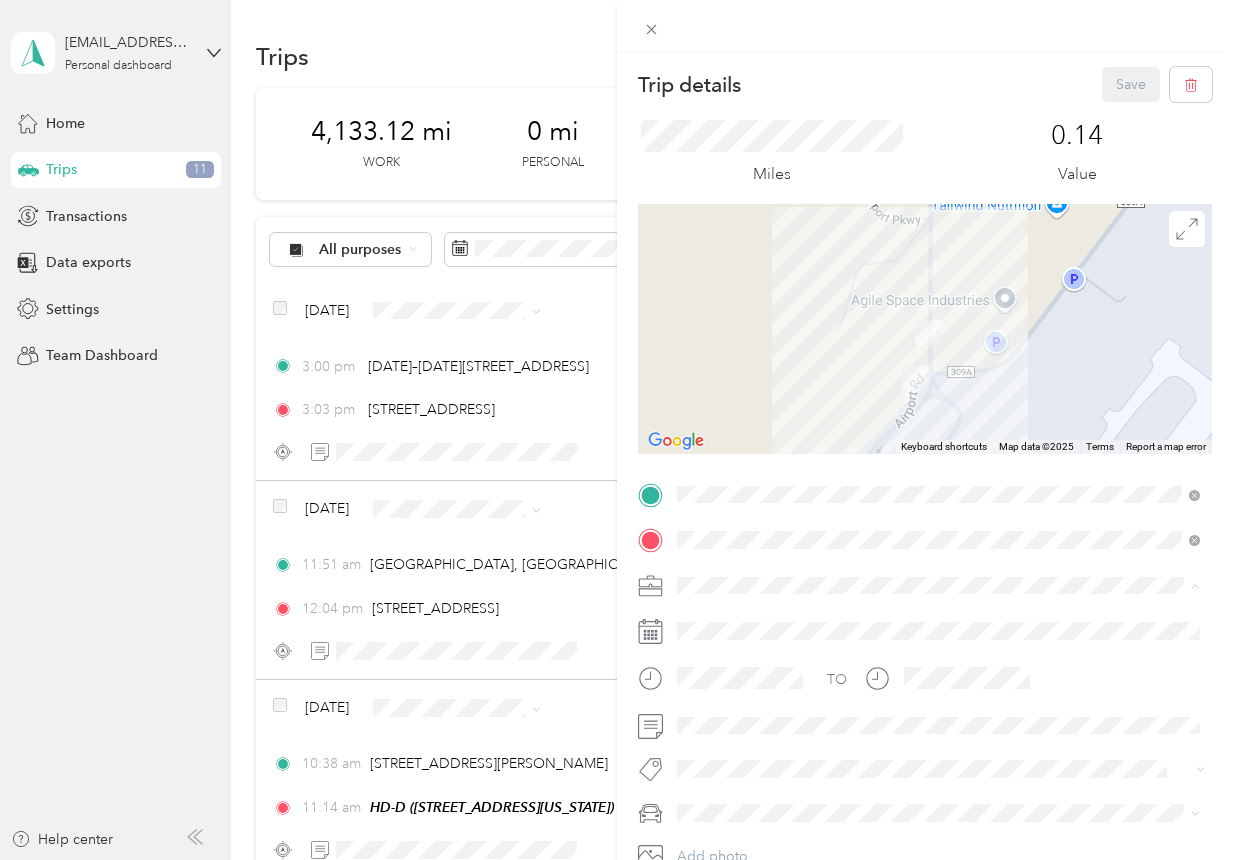 click on "DA1" at bounding box center (698, 515) 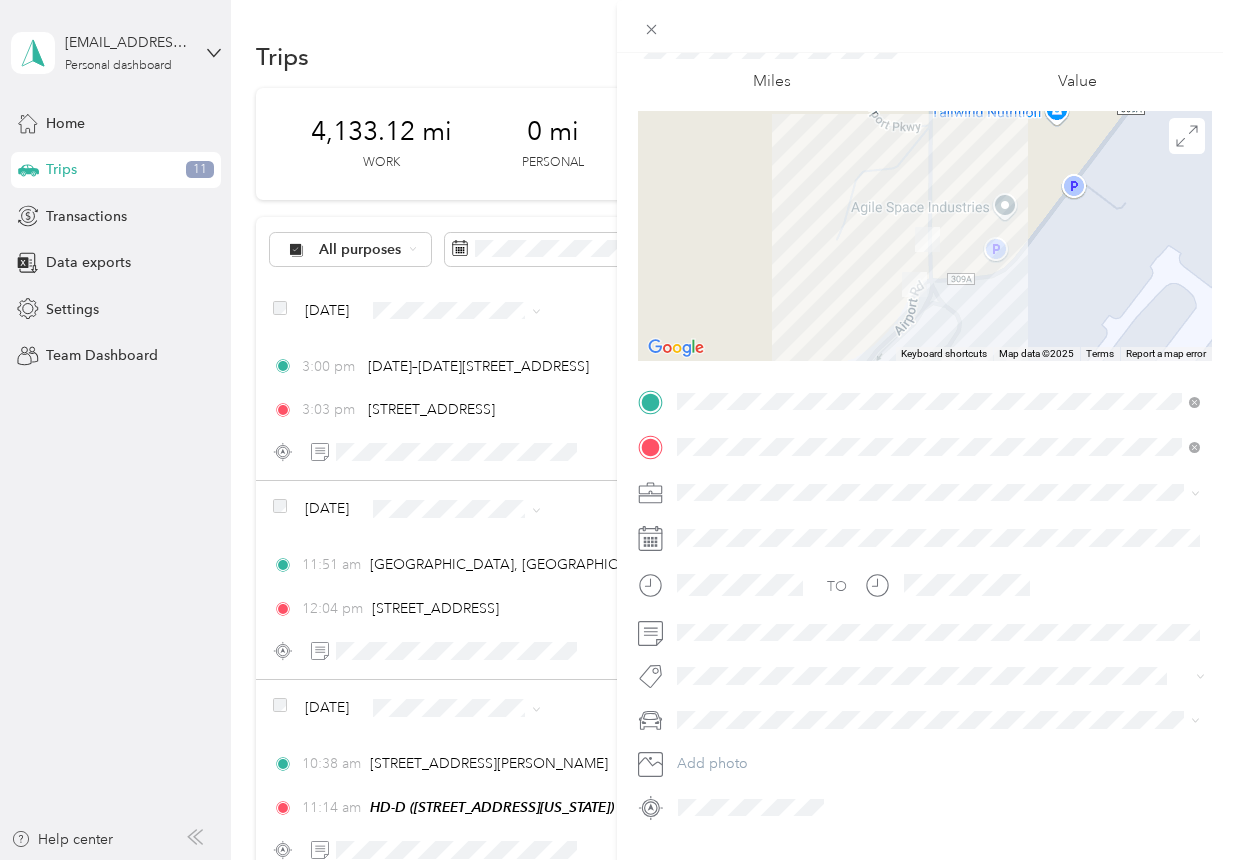 scroll, scrollTop: 94, scrollLeft: 0, axis: vertical 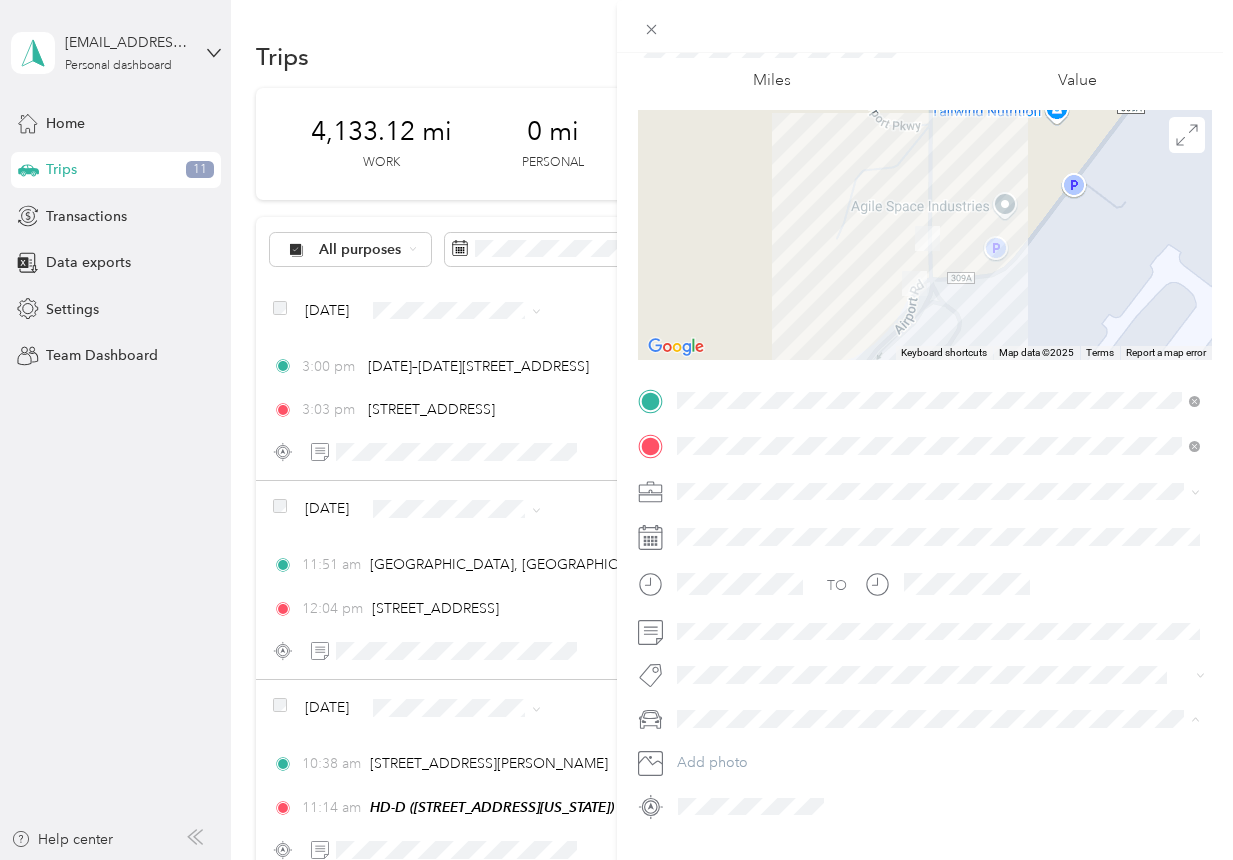 click on "T" at bounding box center (939, 683) 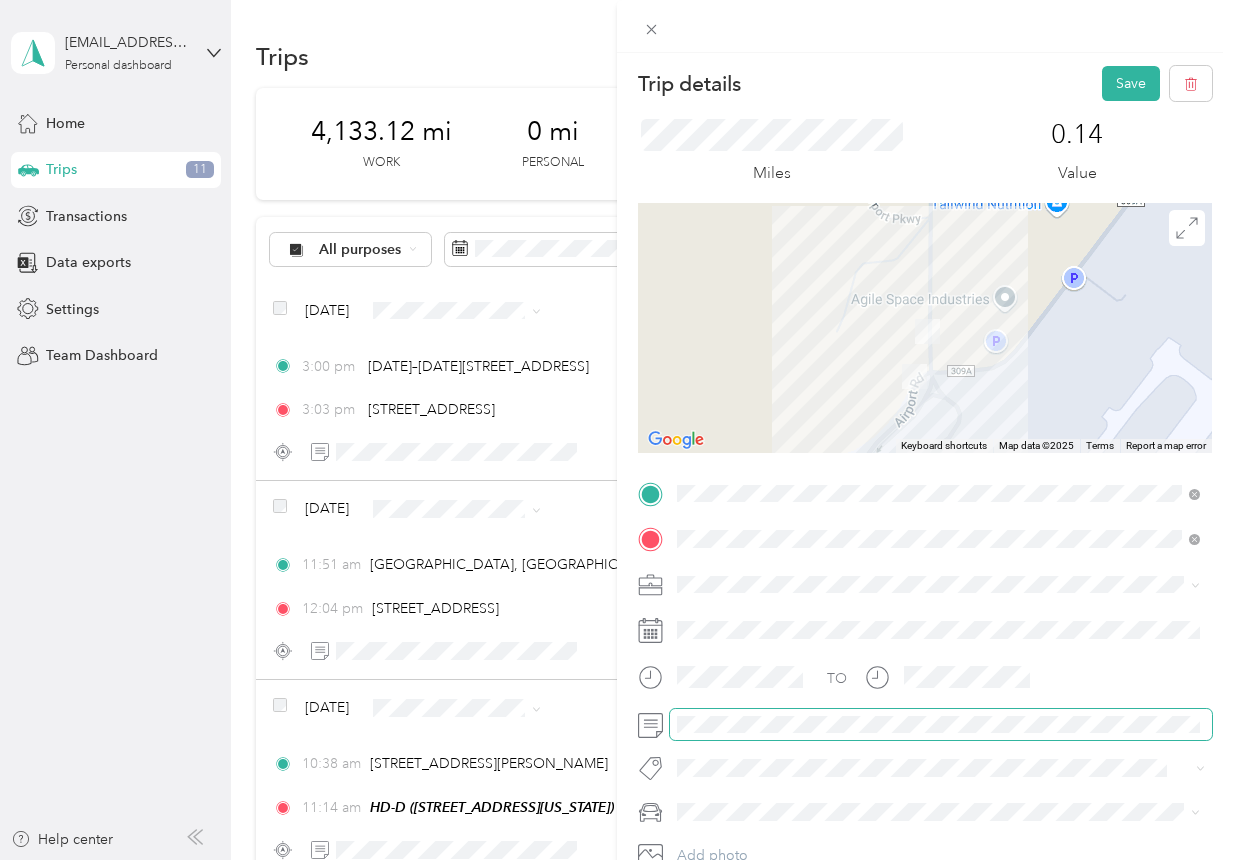 scroll, scrollTop: 0, scrollLeft: 0, axis: both 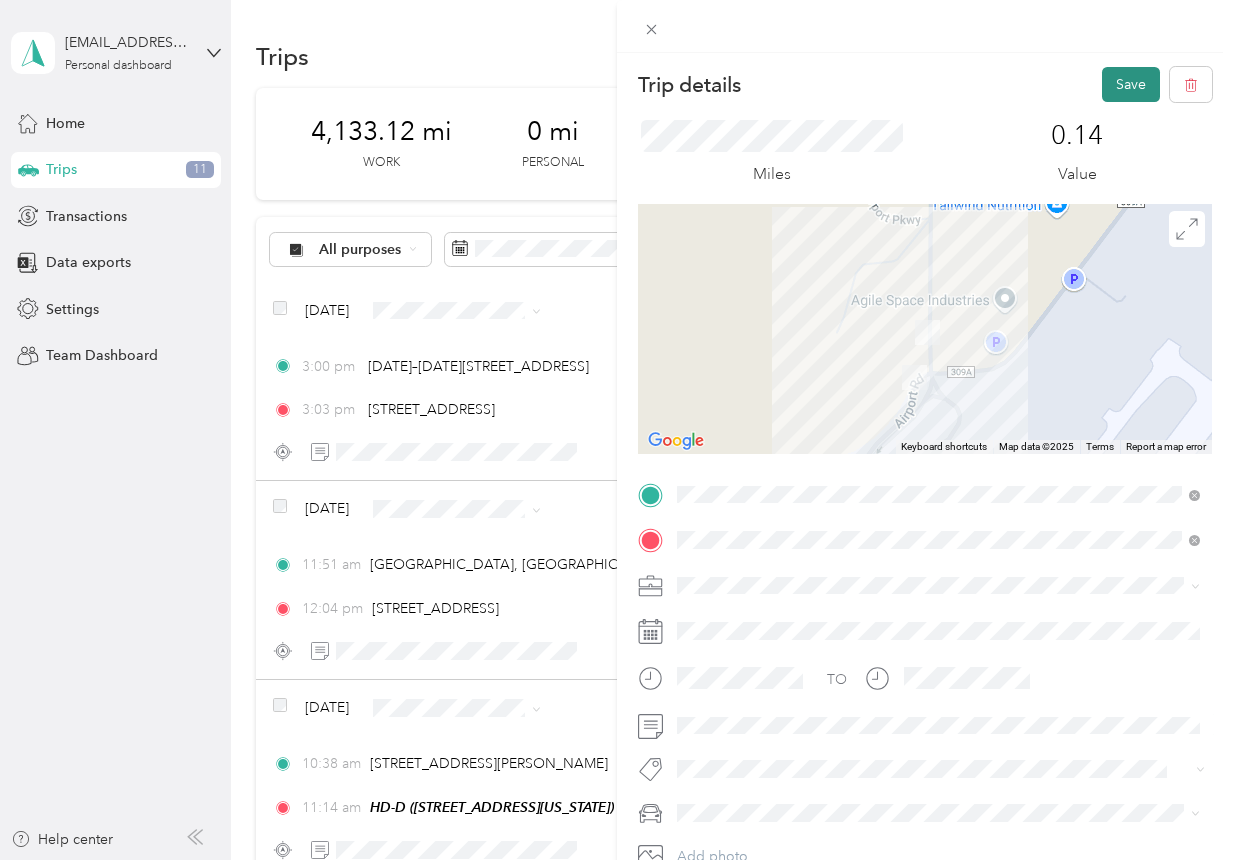 click on "Save" at bounding box center (1131, 84) 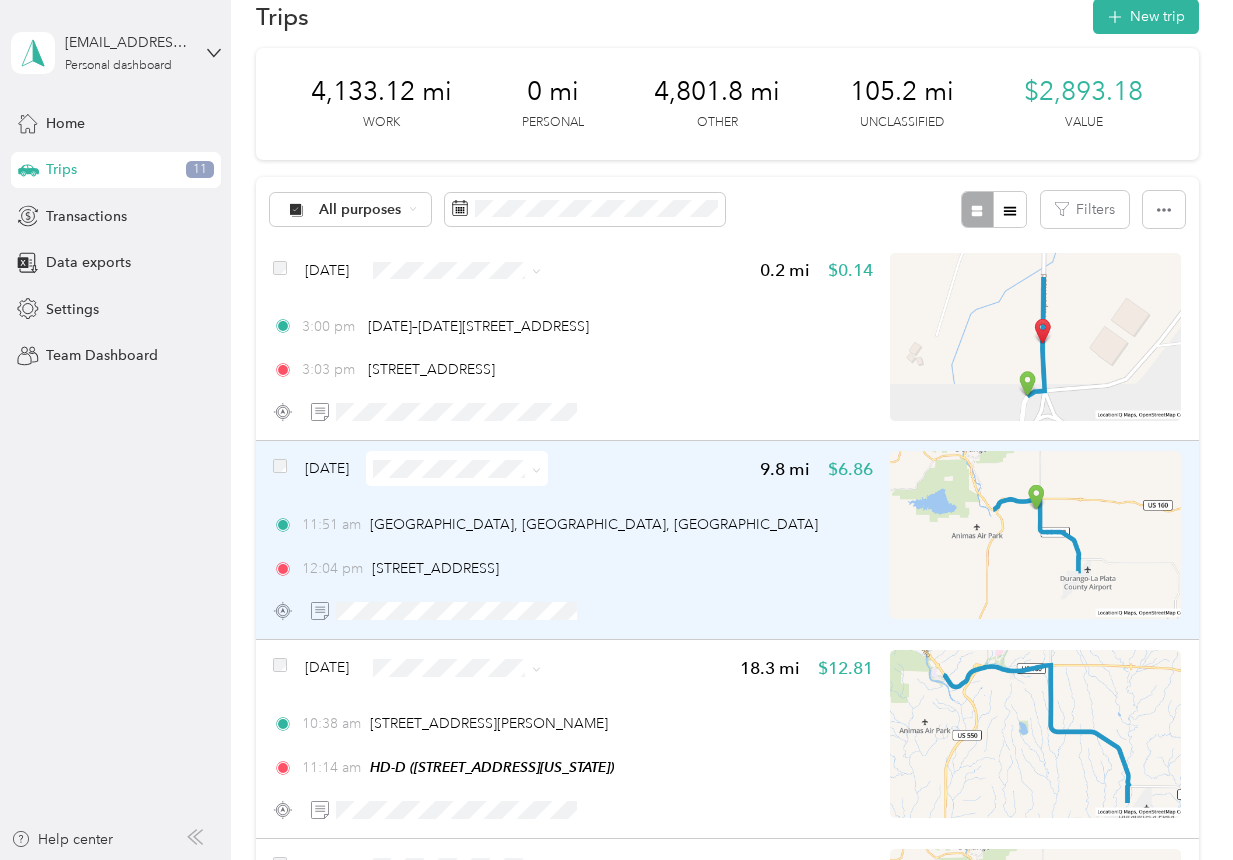 scroll, scrollTop: 42, scrollLeft: 0, axis: vertical 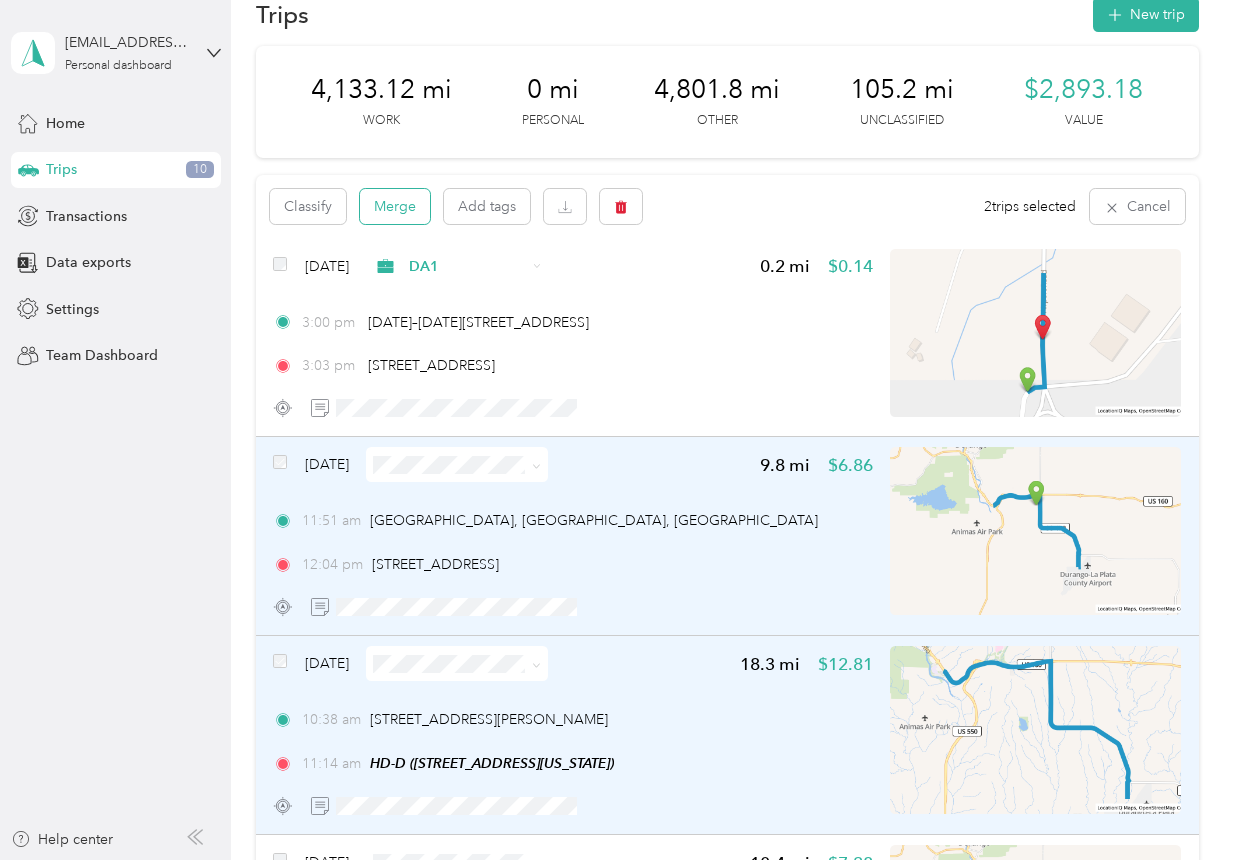 click on "Merge" at bounding box center [395, 206] 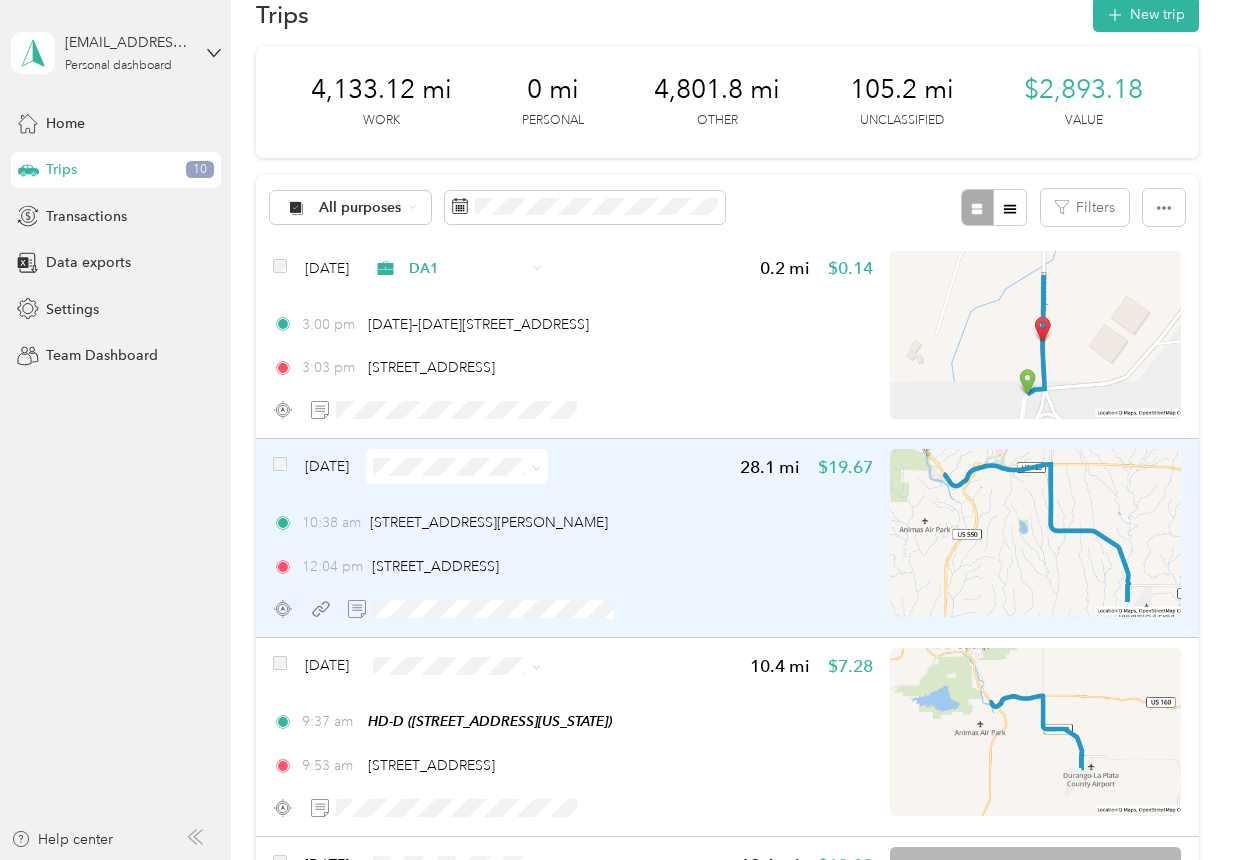 click at bounding box center (1035, 533) 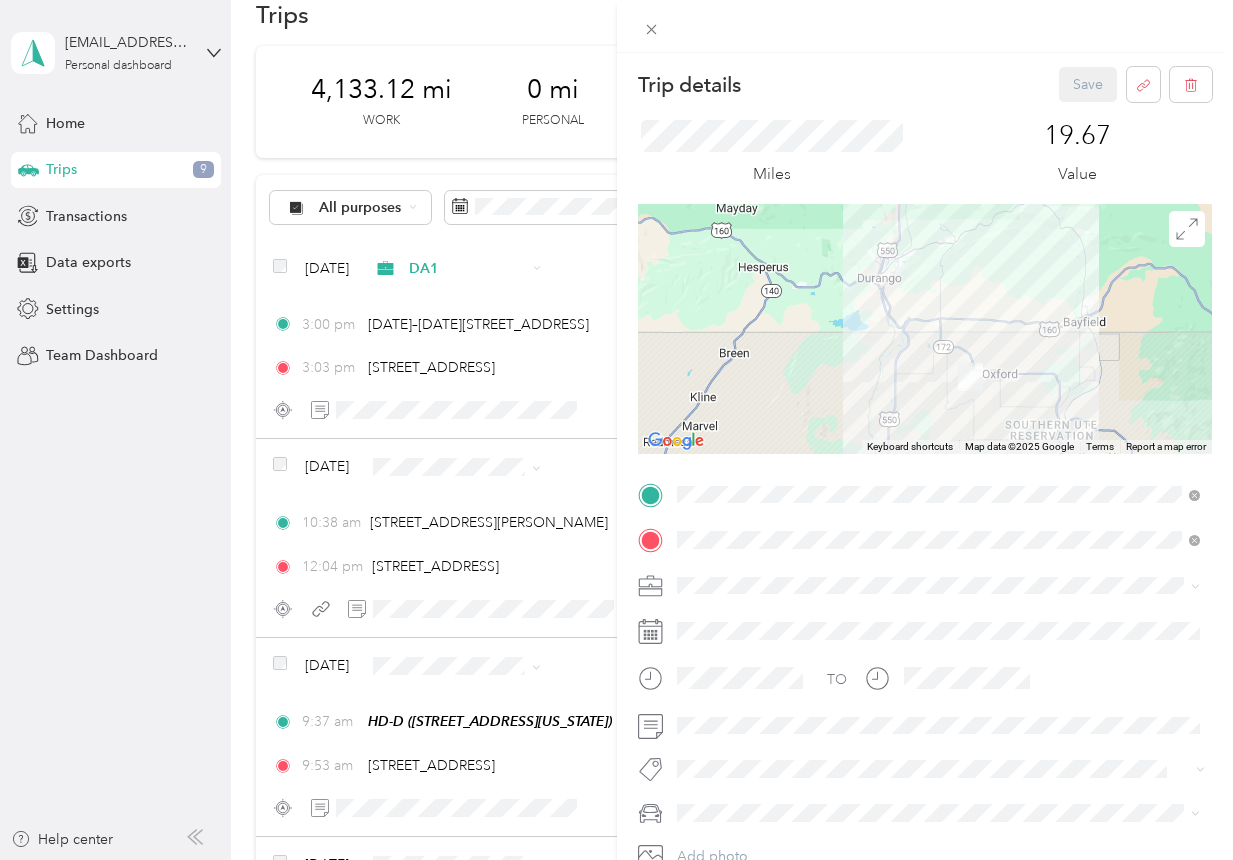 click on "DA1" at bounding box center (698, 514) 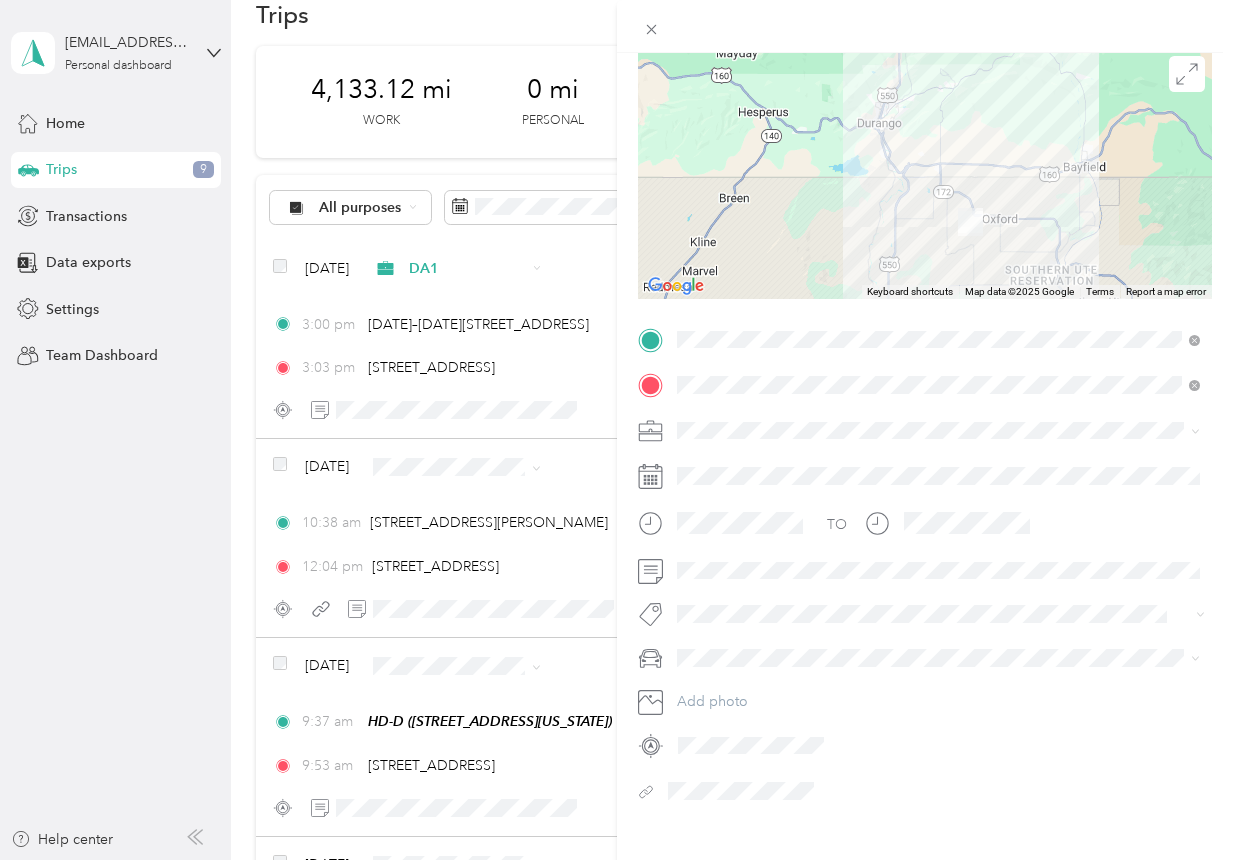 scroll, scrollTop: 180, scrollLeft: 0, axis: vertical 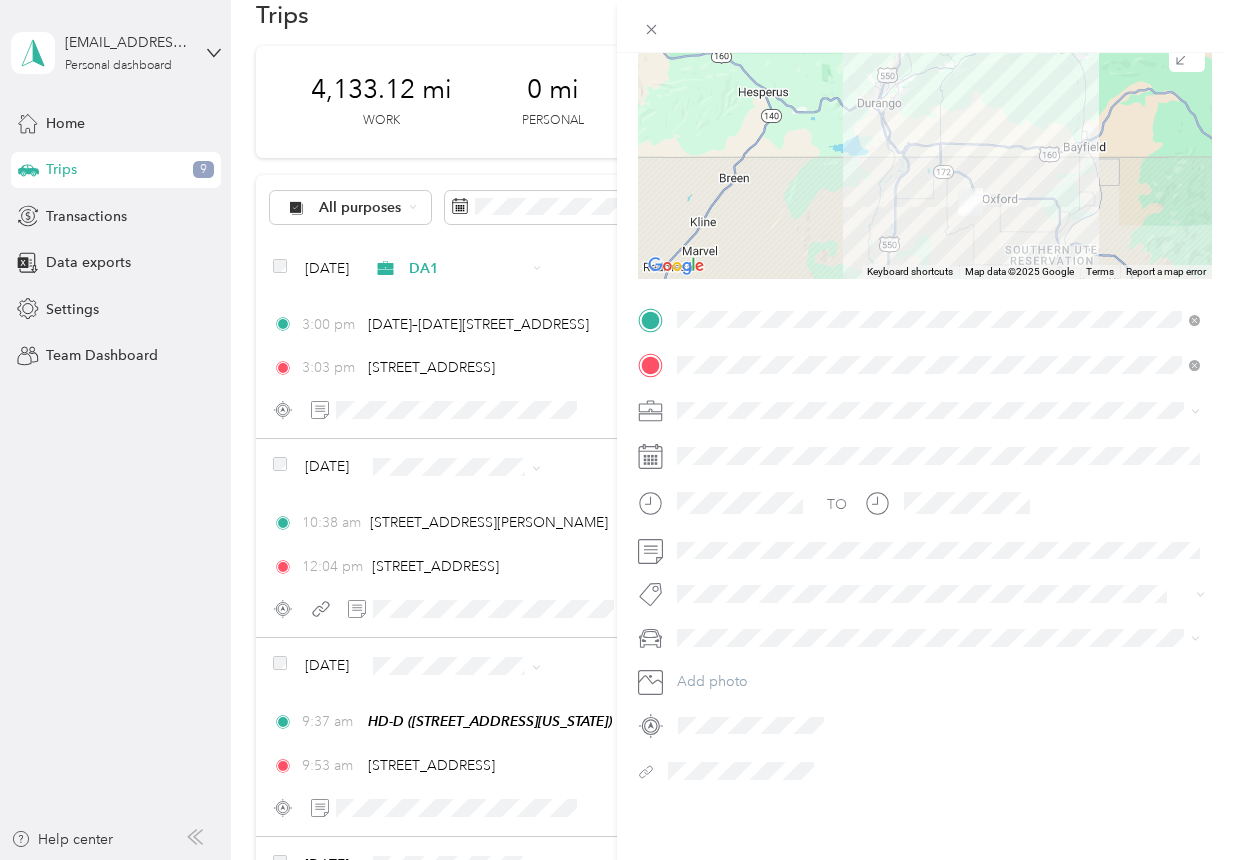 click on "T" at bounding box center (688, 595) 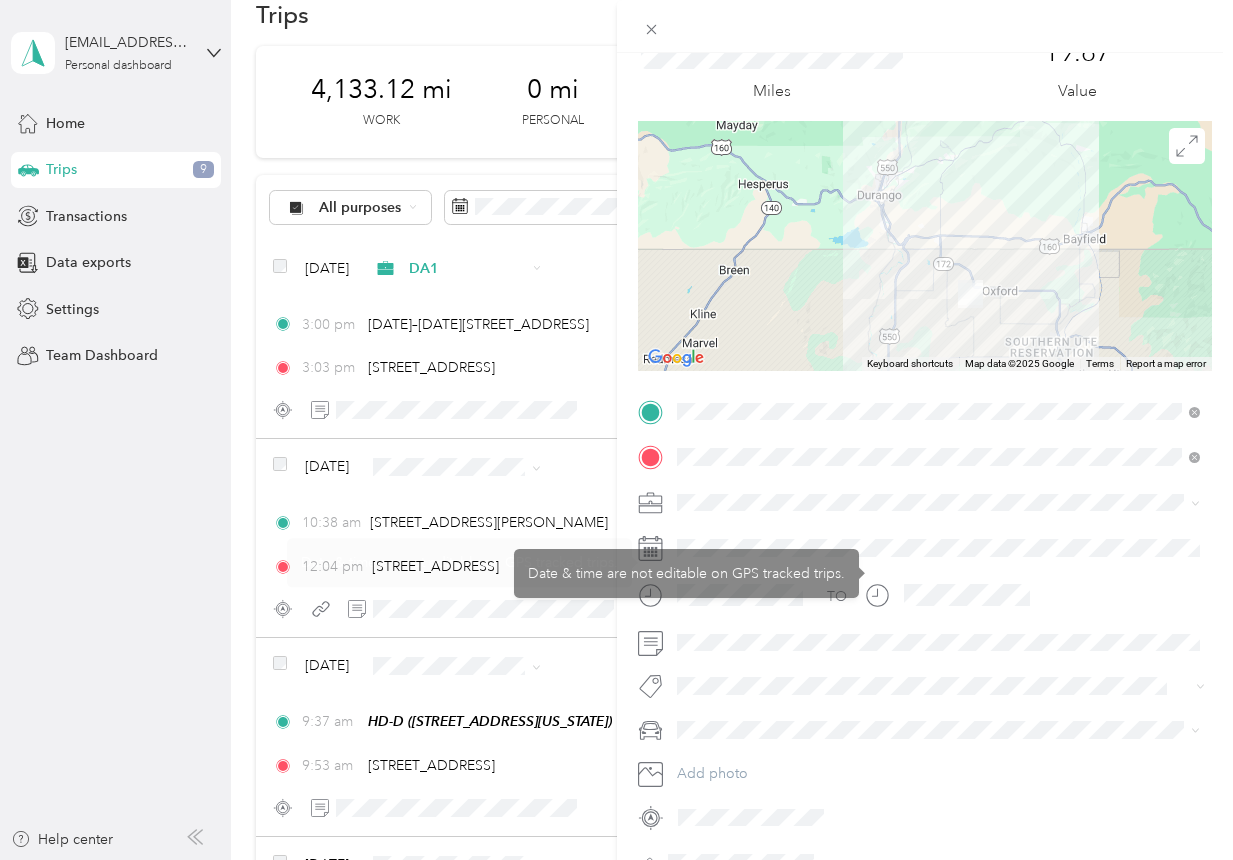 scroll, scrollTop: 0, scrollLeft: 0, axis: both 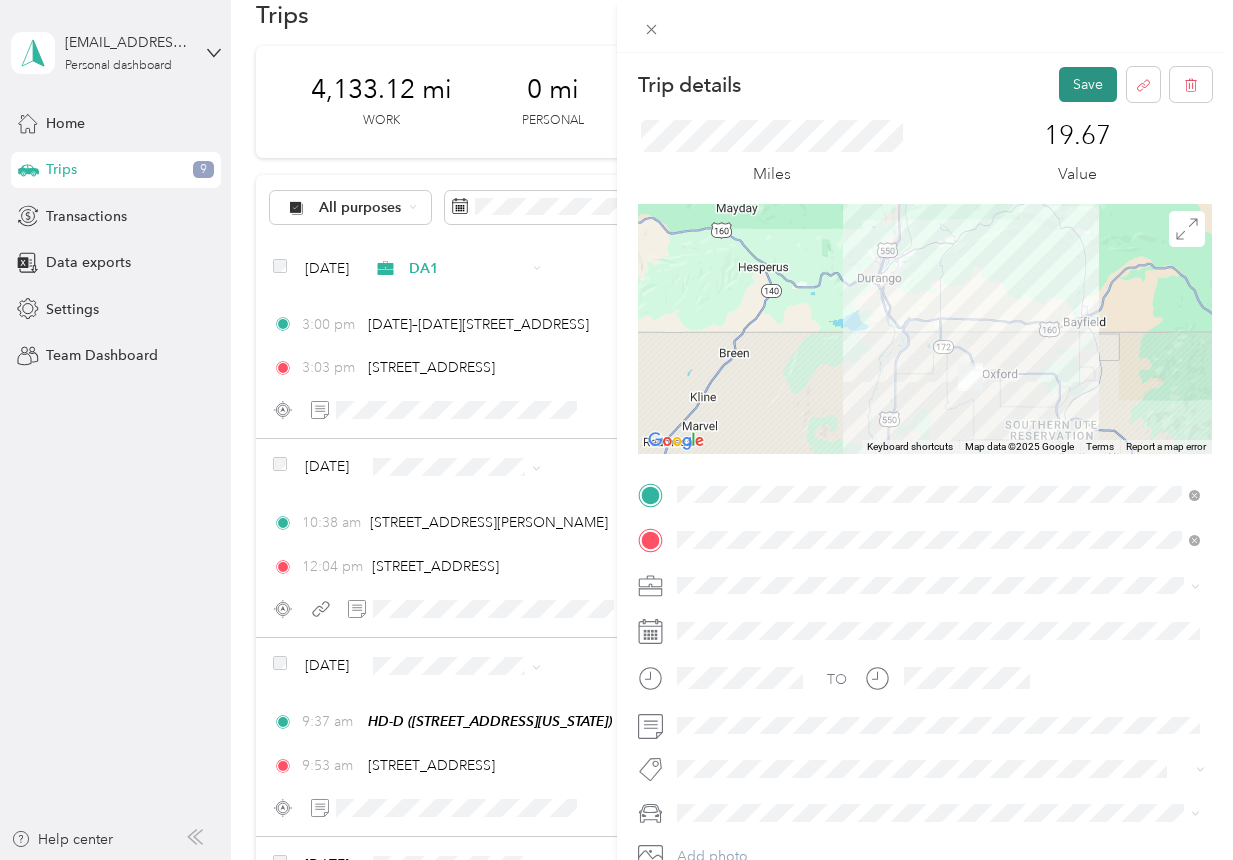 click on "Save" at bounding box center [1088, 84] 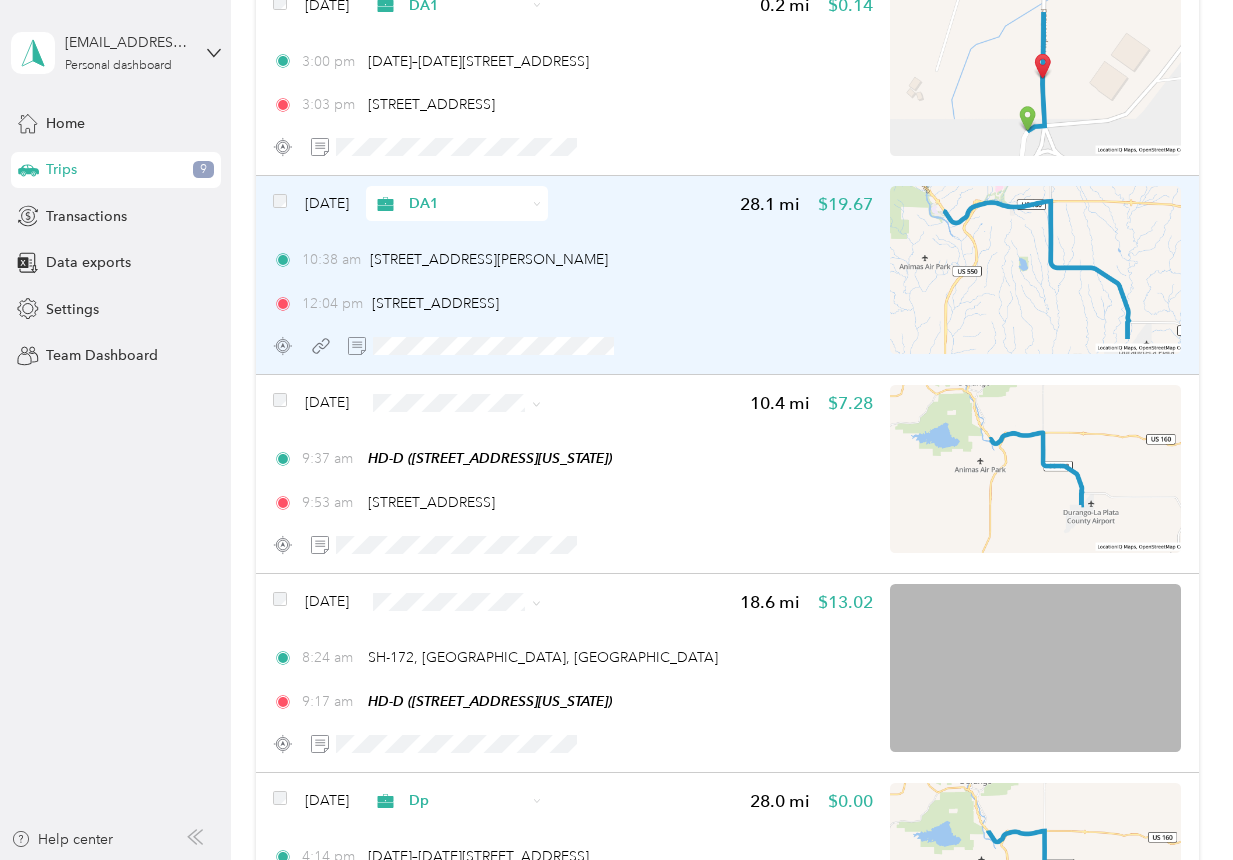 scroll, scrollTop: 335, scrollLeft: 0, axis: vertical 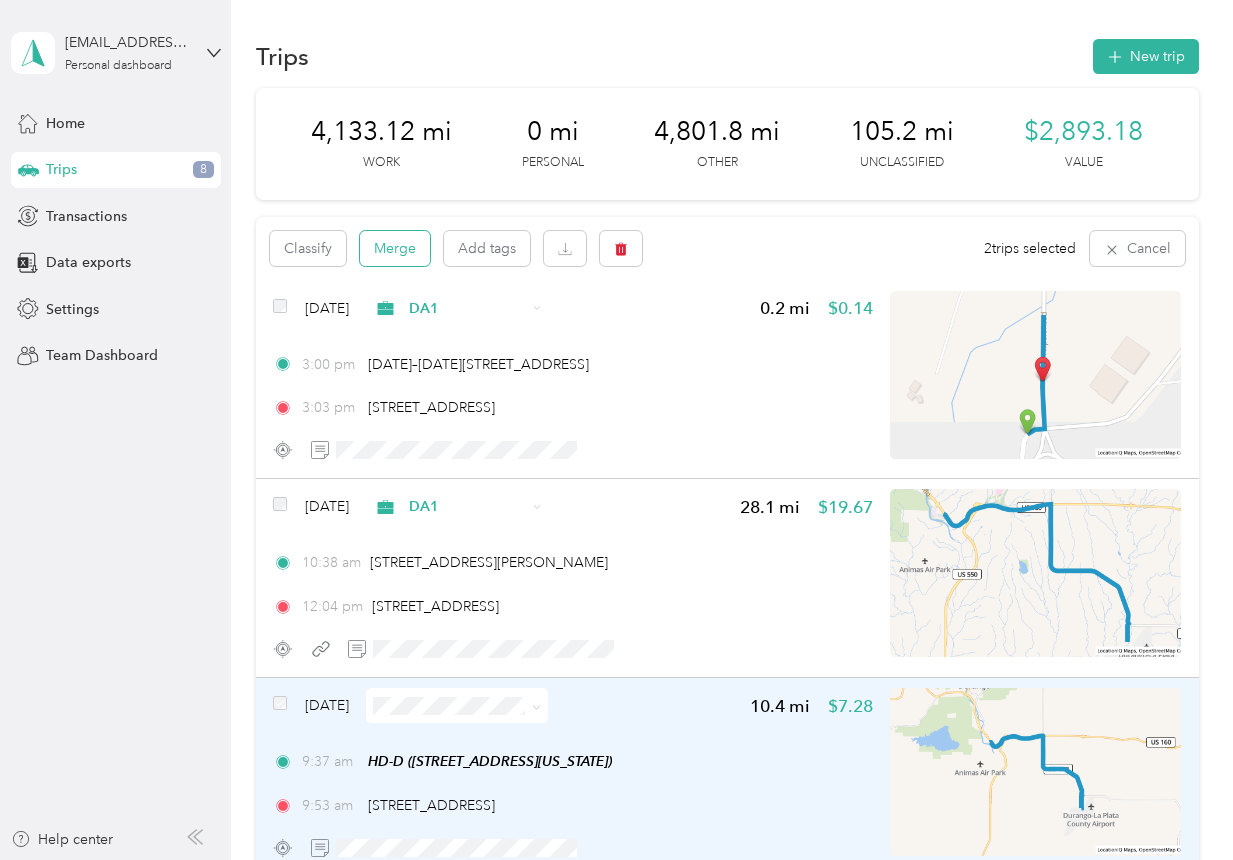 click on "Merge" at bounding box center [395, 248] 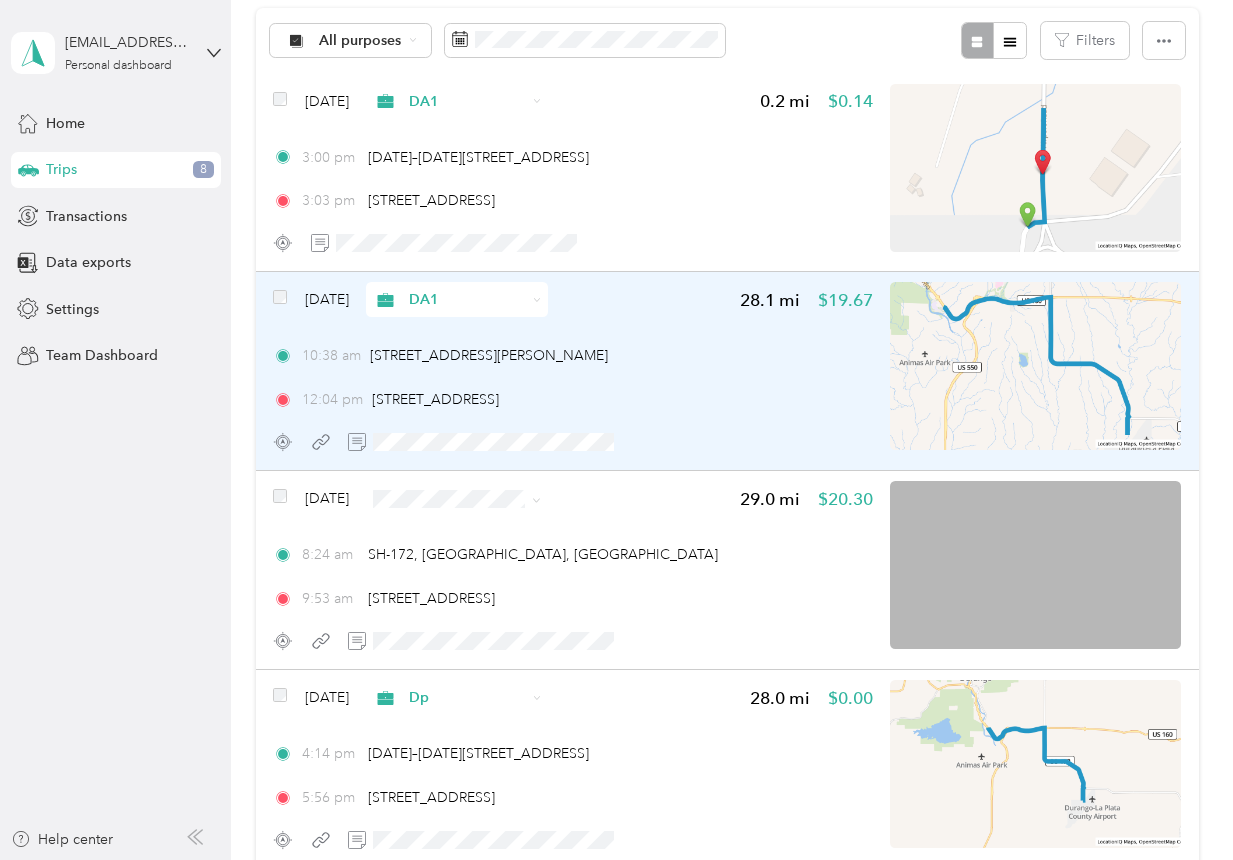 scroll, scrollTop: 240, scrollLeft: 0, axis: vertical 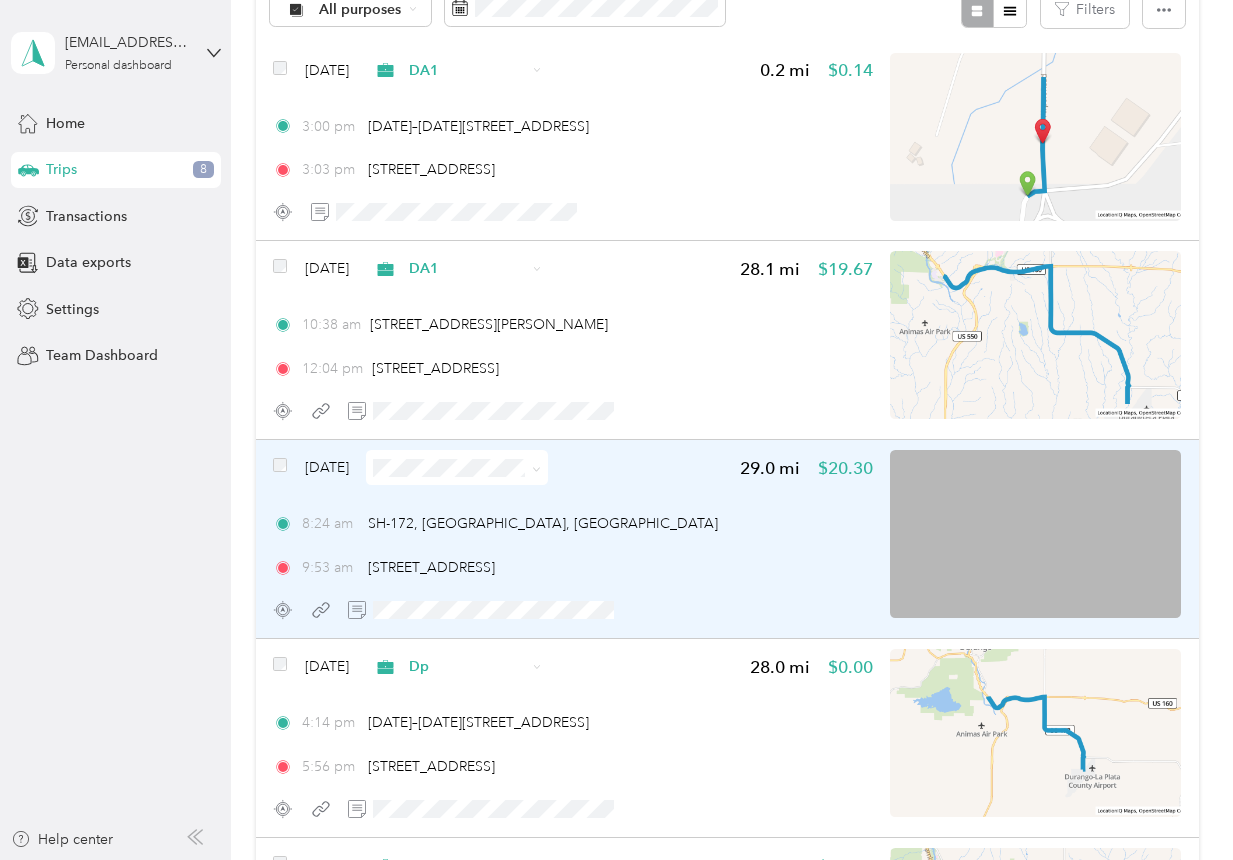 click at bounding box center (1035, 534) 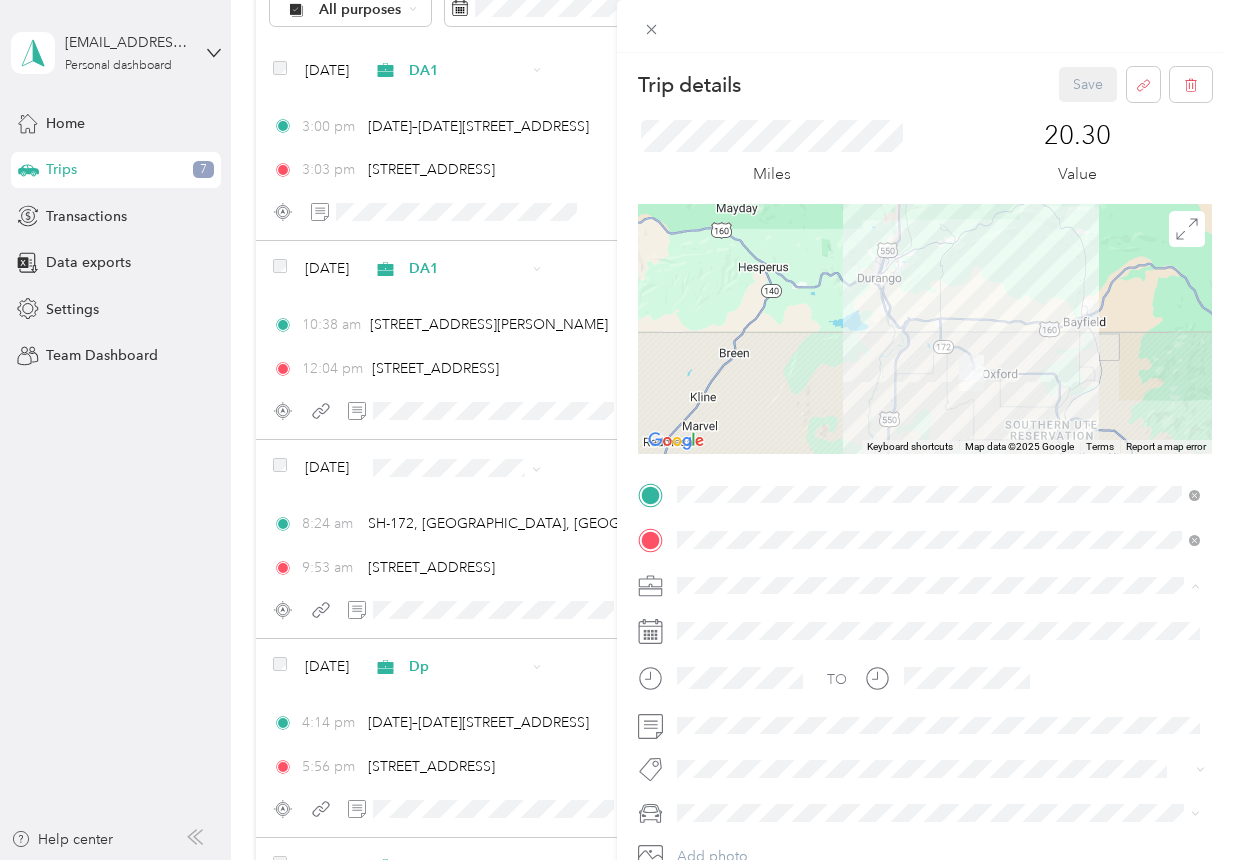 click on "DA1" at bounding box center (698, 515) 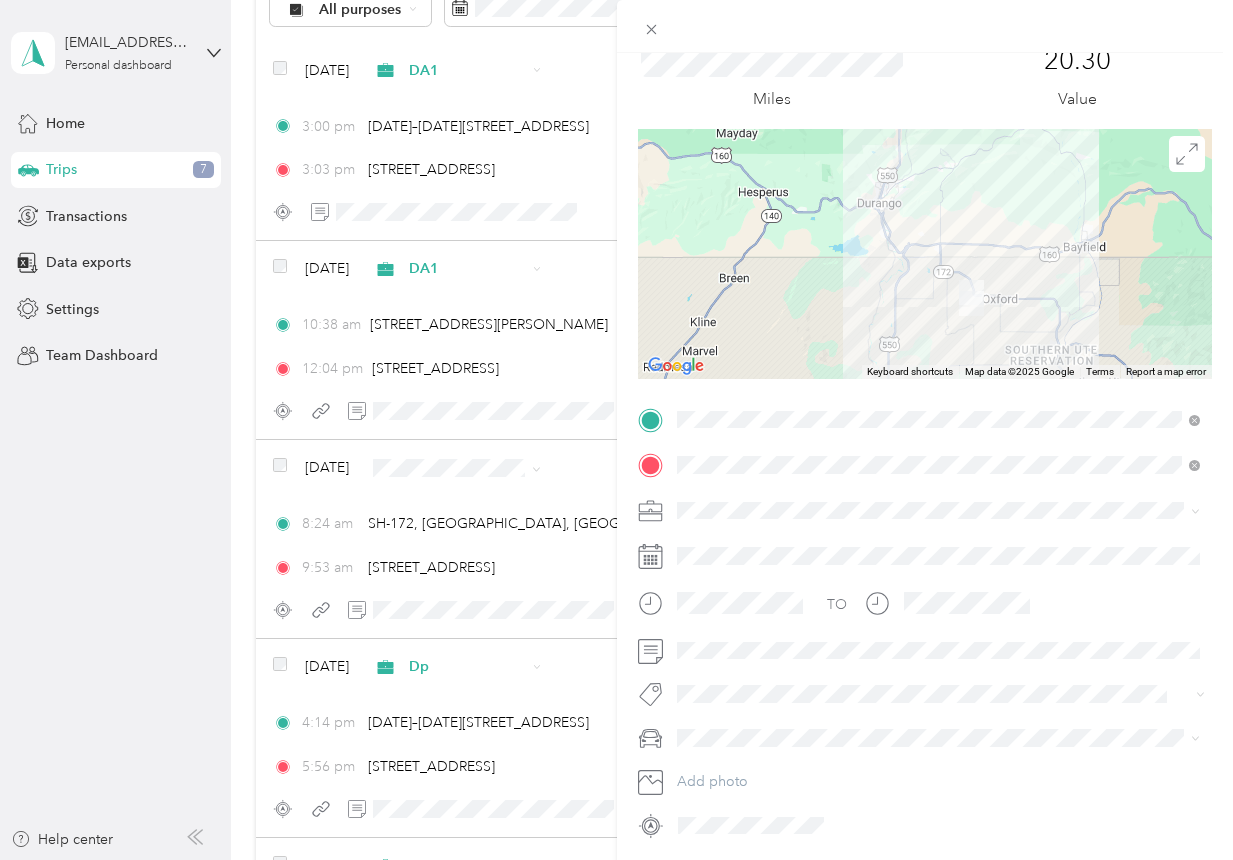 scroll, scrollTop: 96, scrollLeft: 0, axis: vertical 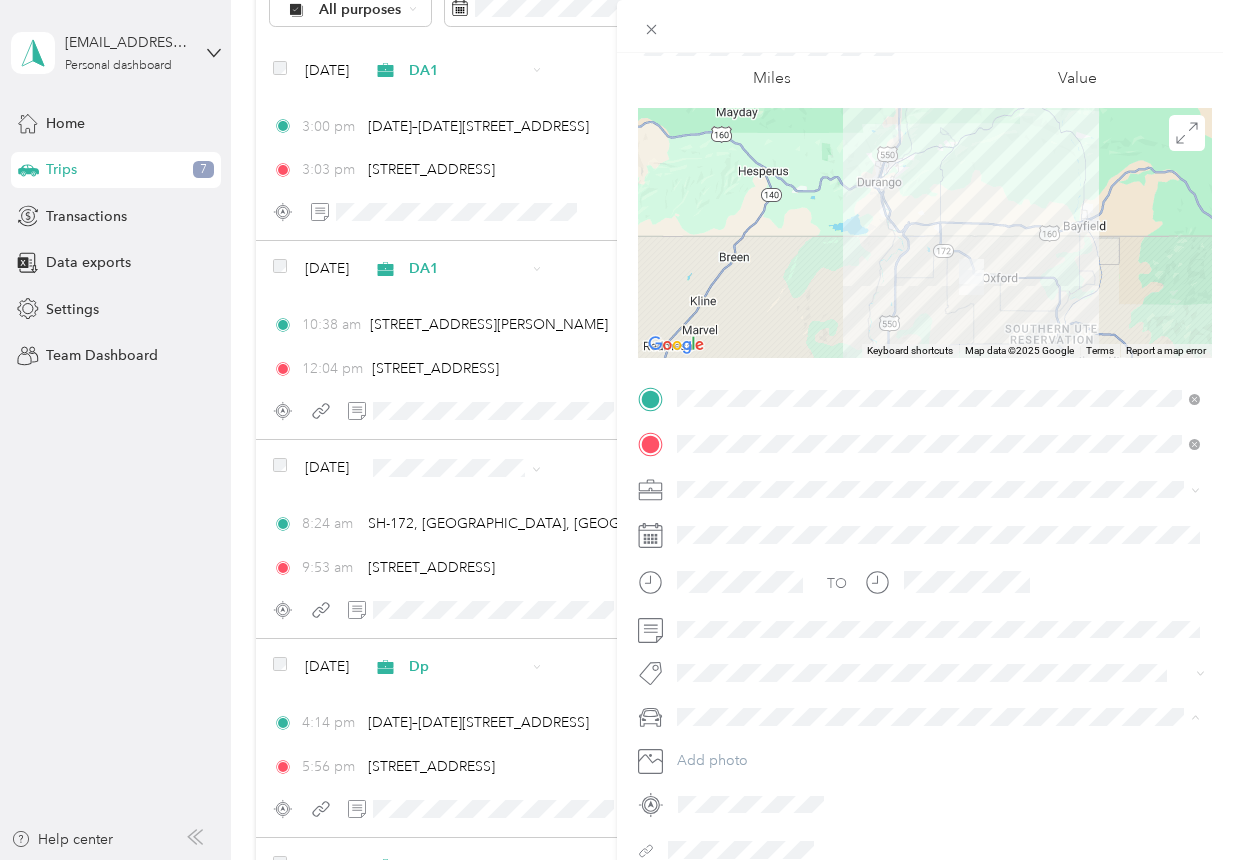 click on "T" at bounding box center (939, 681) 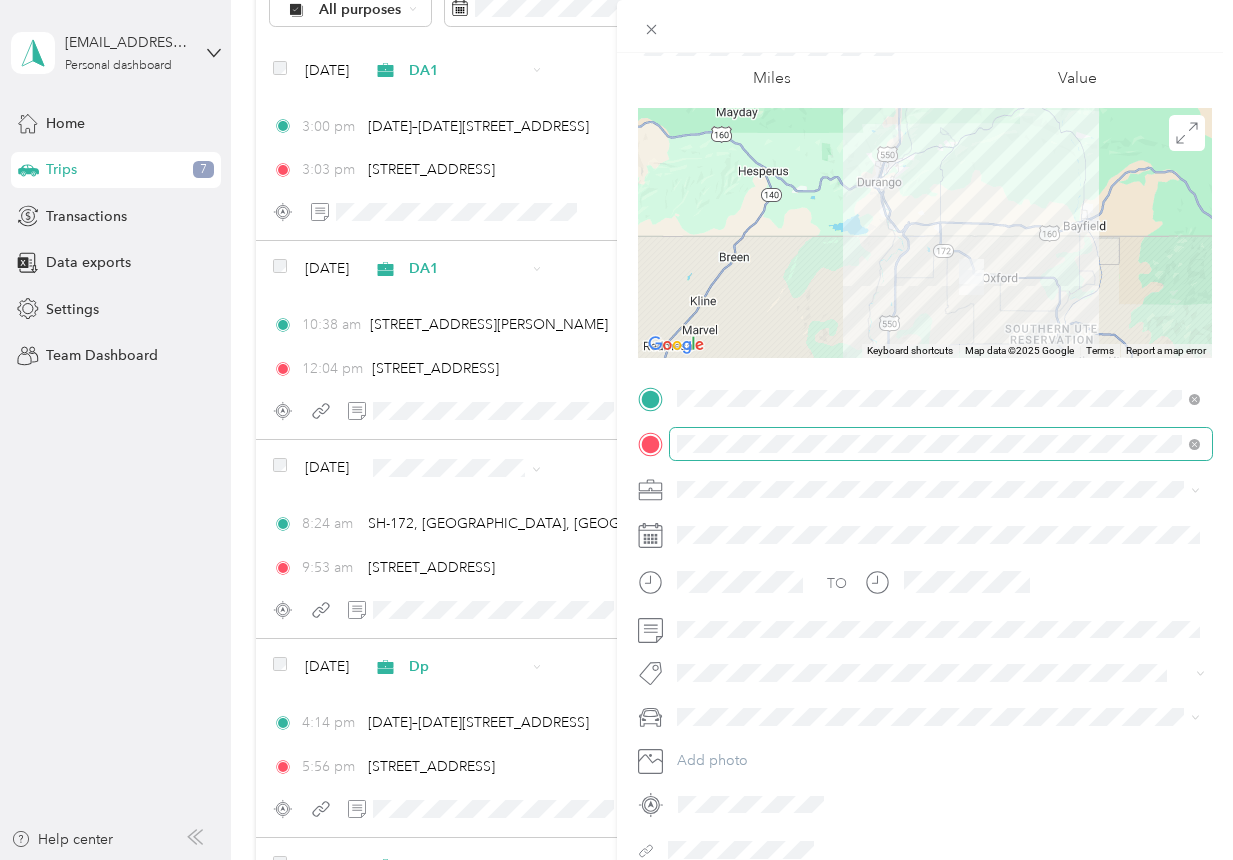 scroll, scrollTop: 0, scrollLeft: 0, axis: both 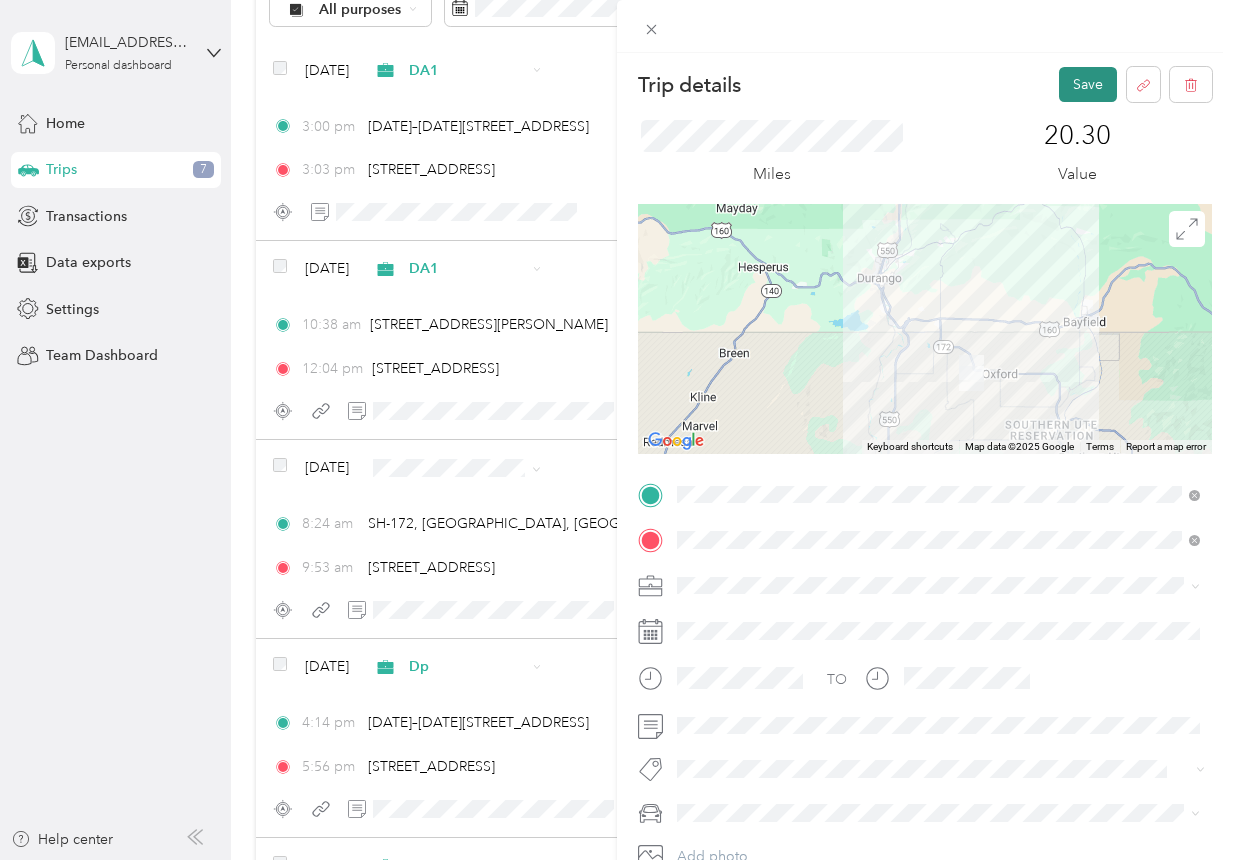 click on "Save" at bounding box center (1088, 84) 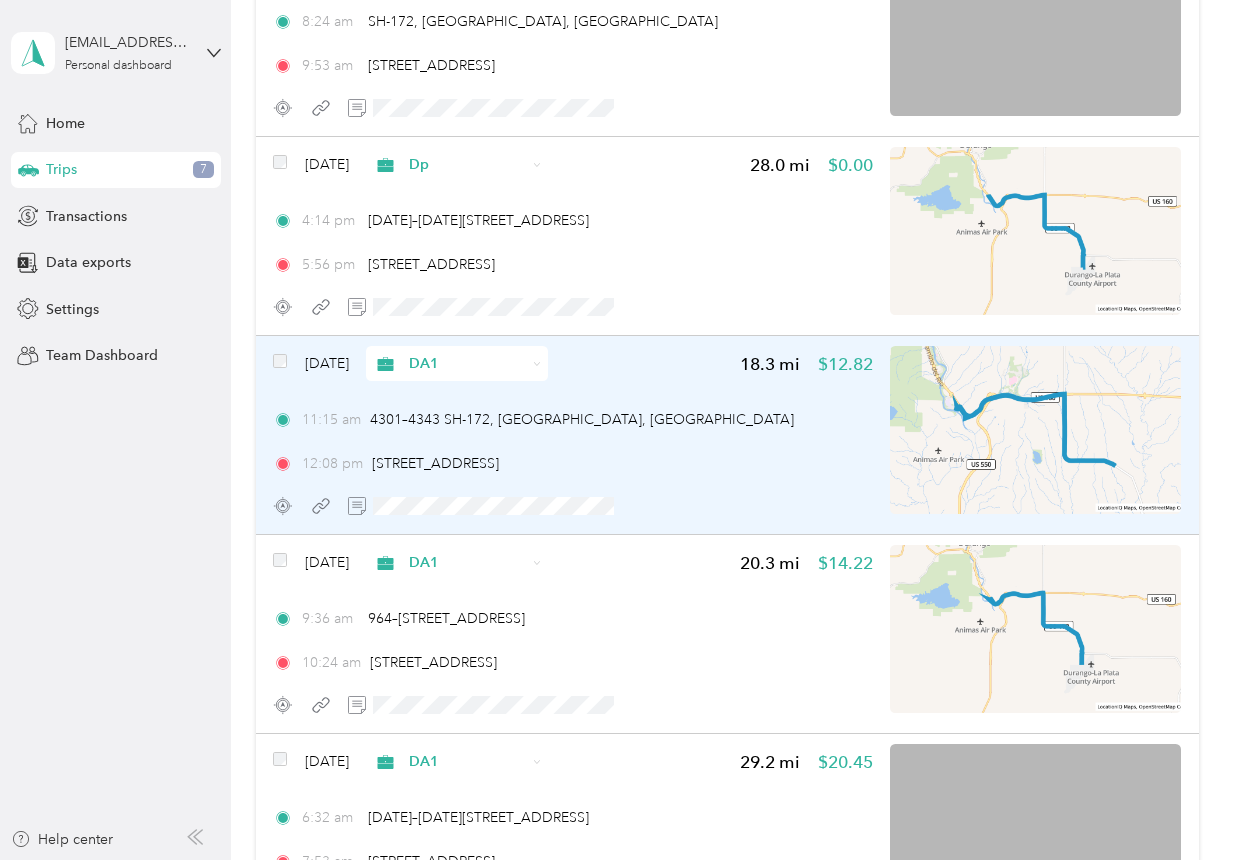 scroll, scrollTop: 748, scrollLeft: 0, axis: vertical 